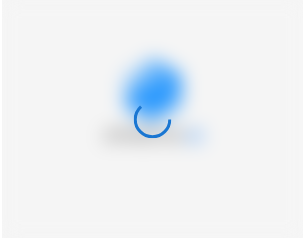 scroll, scrollTop: 0, scrollLeft: 0, axis: both 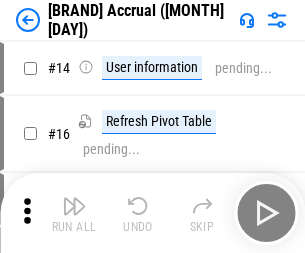 click at bounding box center (74, 206) 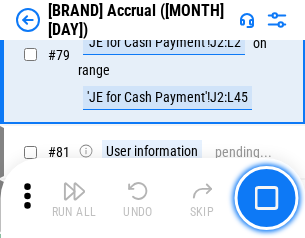scroll, scrollTop: 2550, scrollLeft: 0, axis: vertical 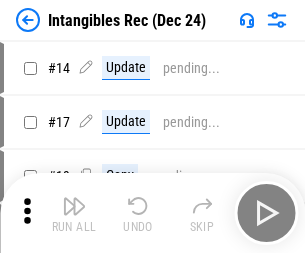 click at bounding box center [74, 206] 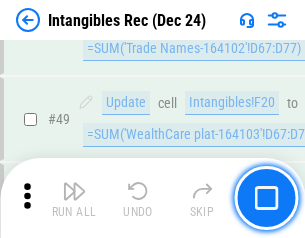 scroll, scrollTop: 779, scrollLeft: 0, axis: vertical 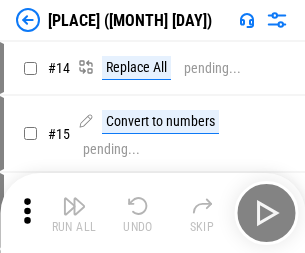 click at bounding box center [74, 206] 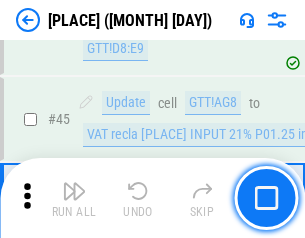scroll, scrollTop: 2501, scrollLeft: 0, axis: vertical 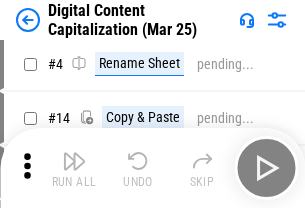 click at bounding box center [74, 161] 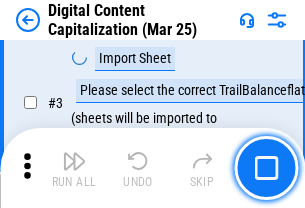 scroll, scrollTop: 187, scrollLeft: 0, axis: vertical 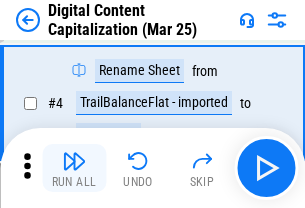 click at bounding box center [74, 161] 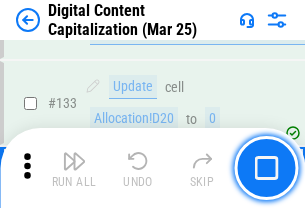 scroll, scrollTop: 2121, scrollLeft: 0, axis: vertical 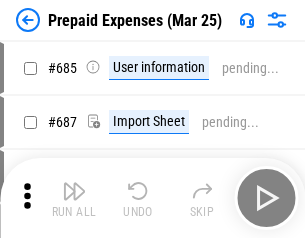 click at bounding box center [74, 191] 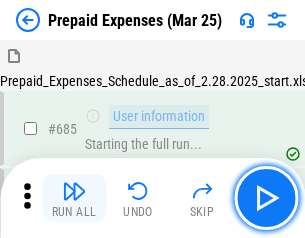 scroll, scrollTop: 4993, scrollLeft: 0, axis: vertical 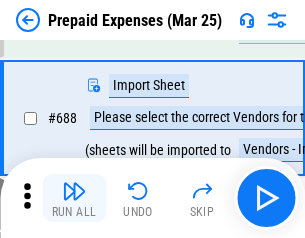 click at bounding box center [74, 191] 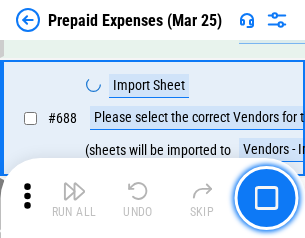scroll, scrollTop: 5095, scrollLeft: 0, axis: vertical 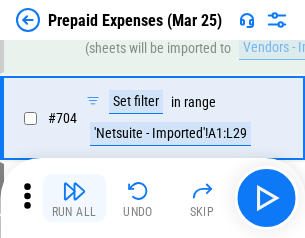 click at bounding box center [74, 191] 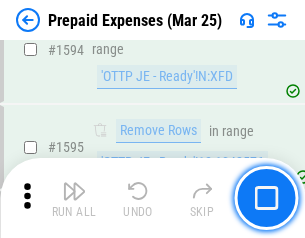 scroll, scrollTop: 18897, scrollLeft: 0, axis: vertical 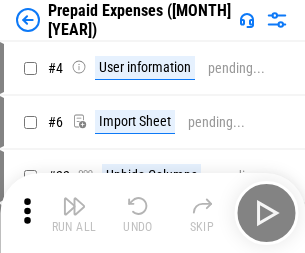 click at bounding box center [74, 206] 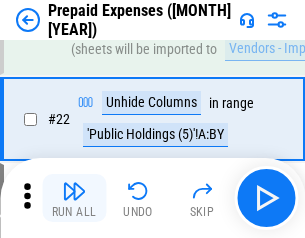 click at bounding box center (74, 191) 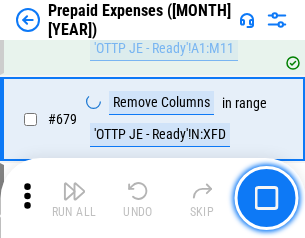 scroll, scrollTop: 6734, scrollLeft: 0, axis: vertical 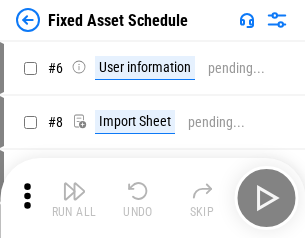click at bounding box center (74, 191) 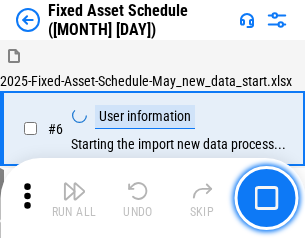 scroll, scrollTop: 210, scrollLeft: 0, axis: vertical 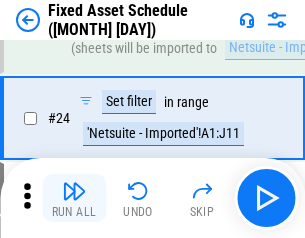 click at bounding box center (74, 191) 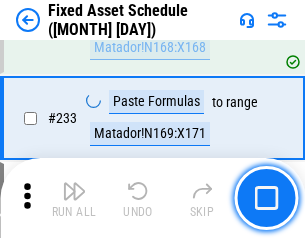 scroll, scrollTop: 6149, scrollLeft: 0, axis: vertical 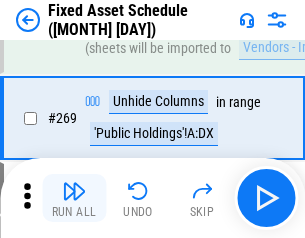 click at bounding box center [74, 191] 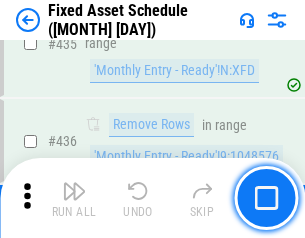 scroll, scrollTop: 8848, scrollLeft: 0, axis: vertical 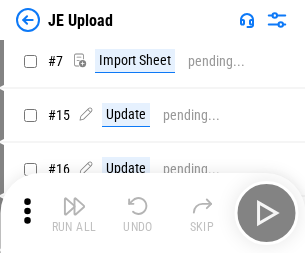click at bounding box center [74, 206] 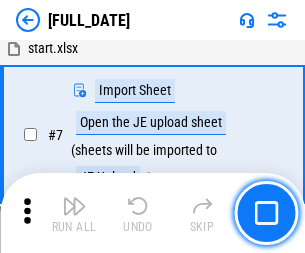 scroll, scrollTop: 145, scrollLeft: 0, axis: vertical 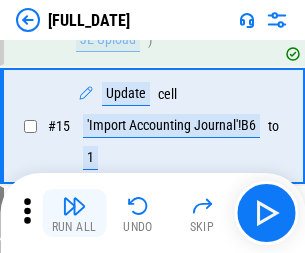 click at bounding box center (74, 206) 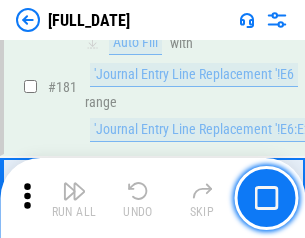 scroll, scrollTop: 4223, scrollLeft: 0, axis: vertical 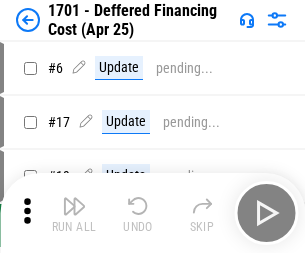 click at bounding box center (74, 206) 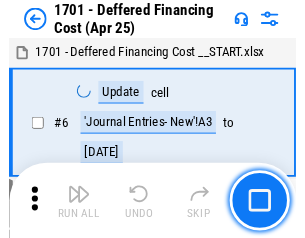 scroll, scrollTop: 247, scrollLeft: 0, axis: vertical 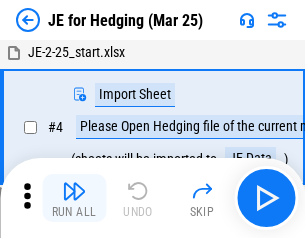 click at bounding box center [74, 191] 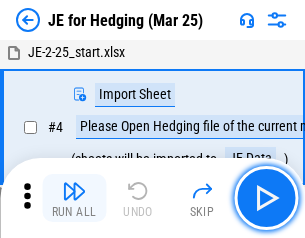 scroll, scrollTop: 113, scrollLeft: 0, axis: vertical 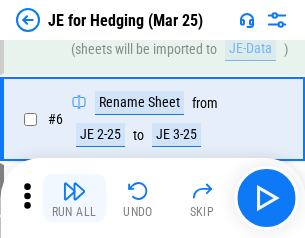 click at bounding box center [74, 191] 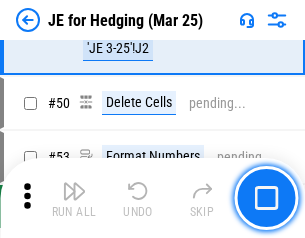 scroll, scrollTop: 1295, scrollLeft: 0, axis: vertical 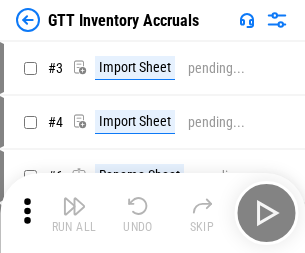 click at bounding box center [74, 206] 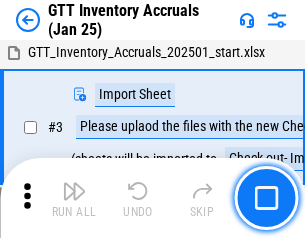 scroll, scrollTop: 129, scrollLeft: 0, axis: vertical 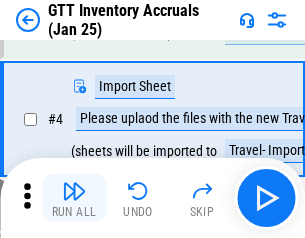 click at bounding box center (74, 191) 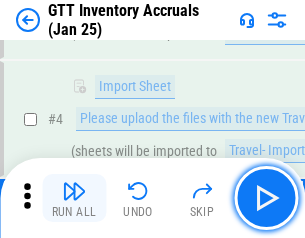 scroll, scrollTop: 231, scrollLeft: 0, axis: vertical 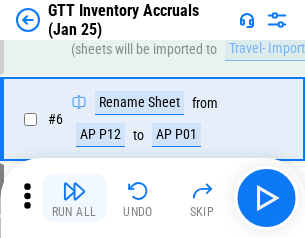 click at bounding box center (74, 191) 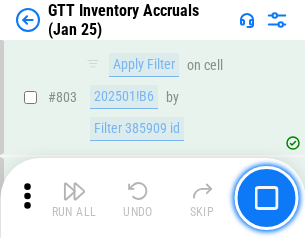 scroll, scrollTop: 15134, scrollLeft: 0, axis: vertical 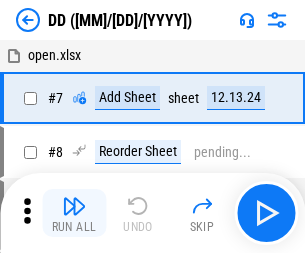 click at bounding box center (74, 206) 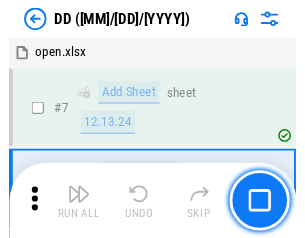 scroll, scrollTop: 201, scrollLeft: 0, axis: vertical 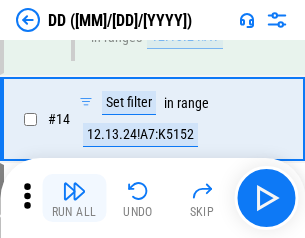 click at bounding box center (74, 191) 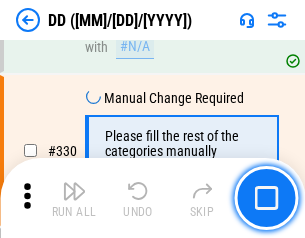 scroll, scrollTop: 8788, scrollLeft: 0, axis: vertical 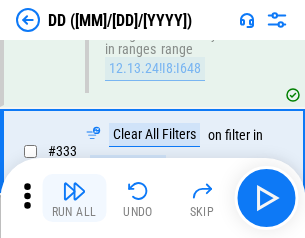 click at bounding box center (74, 191) 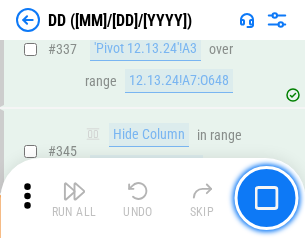 scroll, scrollTop: 9296, scrollLeft: 0, axis: vertical 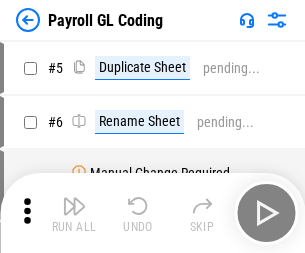 click at bounding box center (74, 206) 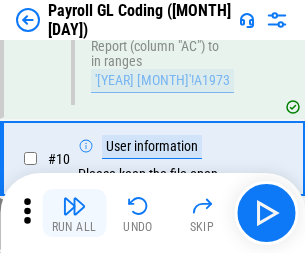 click at bounding box center (74, 206) 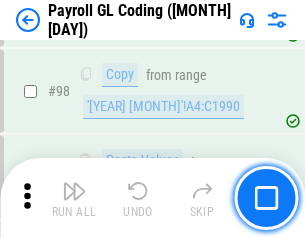 scroll, scrollTop: 4684, scrollLeft: 0, axis: vertical 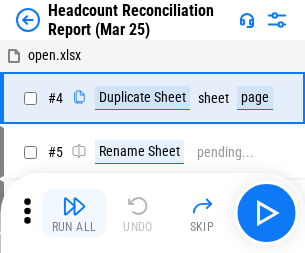 click at bounding box center [74, 206] 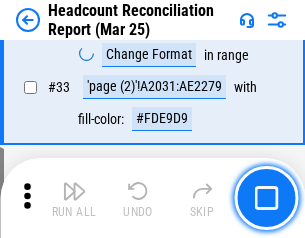 scroll, scrollTop: 1834, scrollLeft: 0, axis: vertical 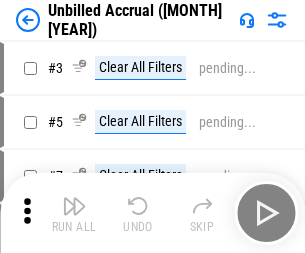 click at bounding box center (74, 206) 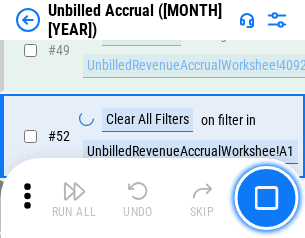 scroll, scrollTop: 1814, scrollLeft: 0, axis: vertical 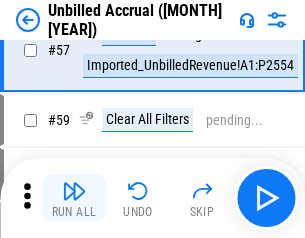 click at bounding box center (74, 191) 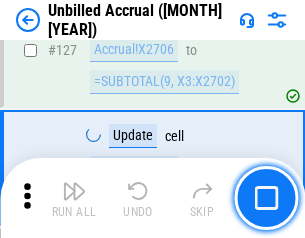scroll, scrollTop: 5934, scrollLeft: 0, axis: vertical 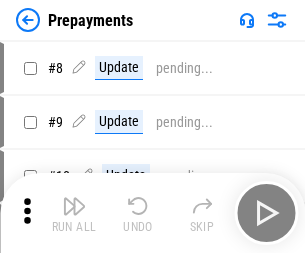 click at bounding box center [74, 206] 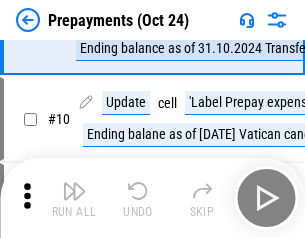 scroll, scrollTop: 125, scrollLeft: 0, axis: vertical 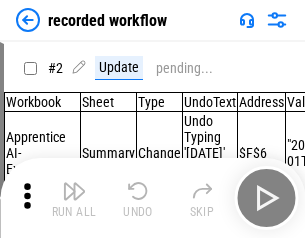 click at bounding box center [74, 191] 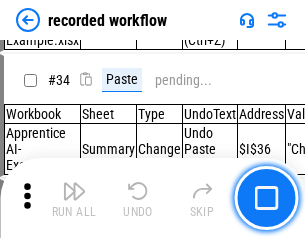 scroll, scrollTop: 6251, scrollLeft: 0, axis: vertical 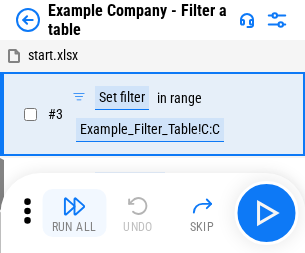 click at bounding box center [74, 206] 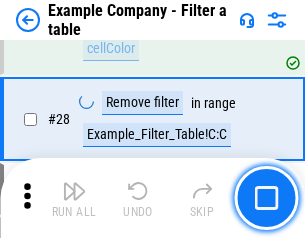 scroll, scrollTop: 1837, scrollLeft: 0, axis: vertical 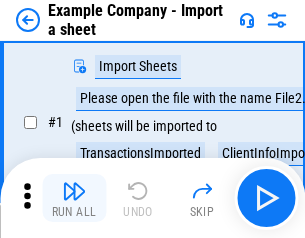 click at bounding box center (74, 191) 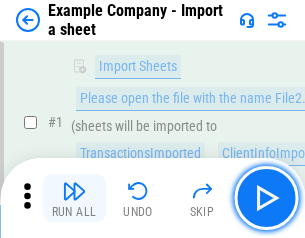 scroll, scrollTop: 168, scrollLeft: 0, axis: vertical 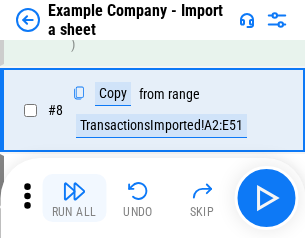 click at bounding box center (74, 191) 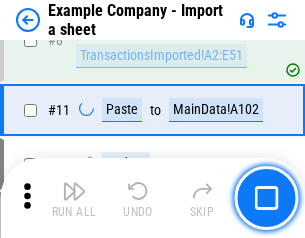 scroll, scrollTop: 426, scrollLeft: 0, axis: vertical 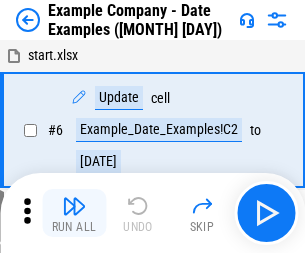 click at bounding box center (74, 206) 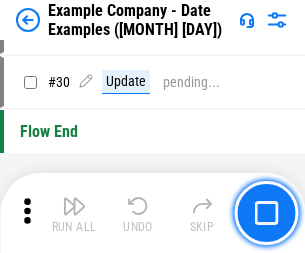 scroll, scrollTop: 948, scrollLeft: 0, axis: vertical 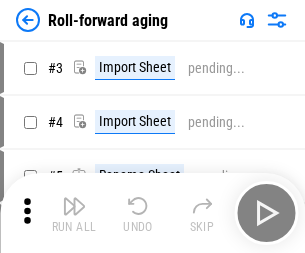 click at bounding box center (74, 206) 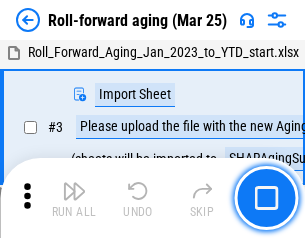 scroll, scrollTop: 129, scrollLeft: 0, axis: vertical 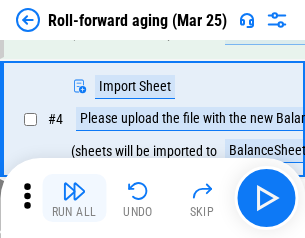 click at bounding box center (74, 191) 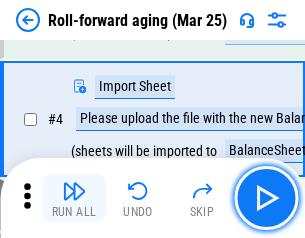 scroll, scrollTop: 247, scrollLeft: 0, axis: vertical 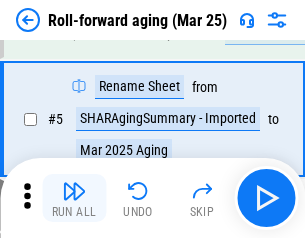 click at bounding box center [74, 191] 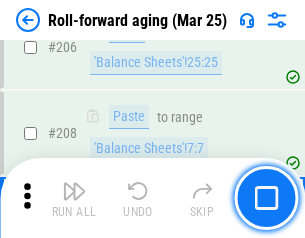 scroll, scrollTop: 6309, scrollLeft: 0, axis: vertical 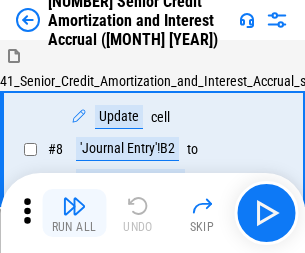click at bounding box center (74, 206) 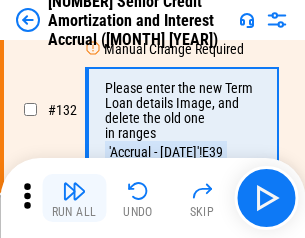 click at bounding box center (74, 191) 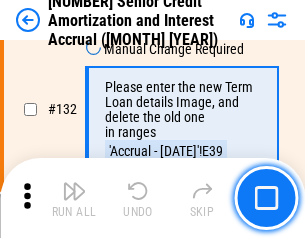 scroll, scrollTop: 2045, scrollLeft: 0, axis: vertical 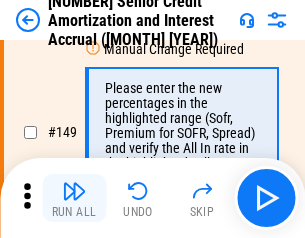 click at bounding box center [74, 191] 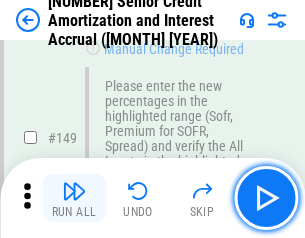scroll, scrollTop: 2232, scrollLeft: 0, axis: vertical 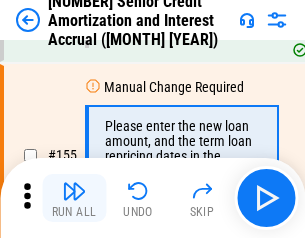 click at bounding box center [74, 191] 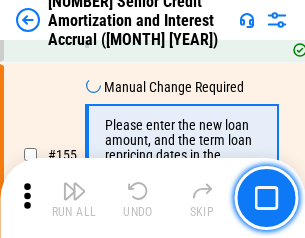 scroll, scrollTop: 2363, scrollLeft: 0, axis: vertical 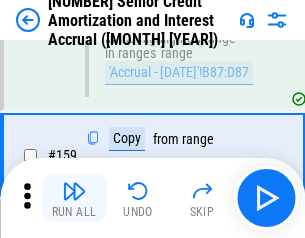 click at bounding box center (74, 191) 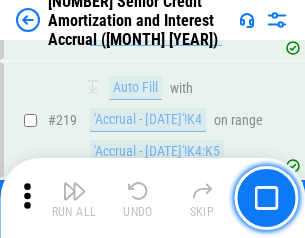 scroll, scrollTop: 4404, scrollLeft: 0, axis: vertical 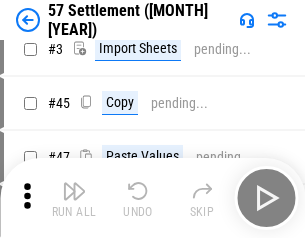 click at bounding box center (74, 191) 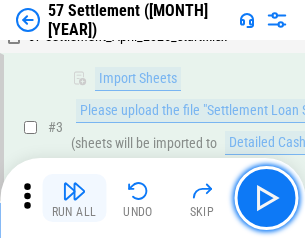 scroll, scrollTop: 145, scrollLeft: 0, axis: vertical 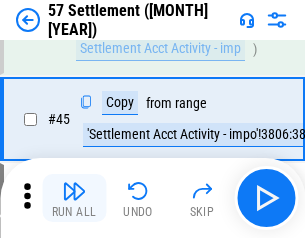 click at bounding box center (74, 191) 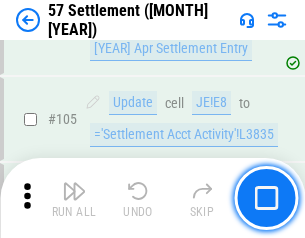 scroll, scrollTop: 1263, scrollLeft: 0, axis: vertical 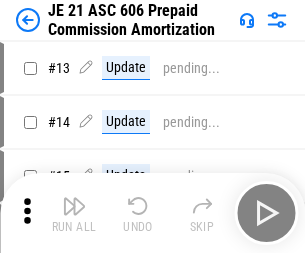 click at bounding box center (74, 206) 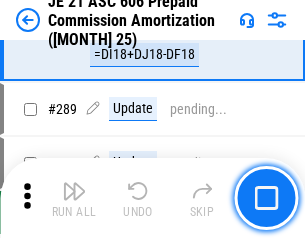 scroll, scrollTop: 3680, scrollLeft: 0, axis: vertical 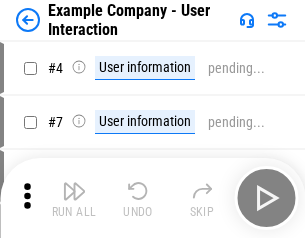 click at bounding box center (74, 191) 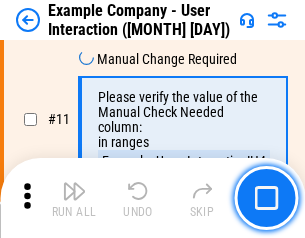 scroll, scrollTop: 433, scrollLeft: 0, axis: vertical 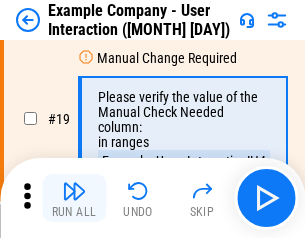 click at bounding box center [74, 191] 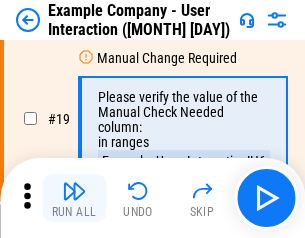 click at bounding box center (74, 191) 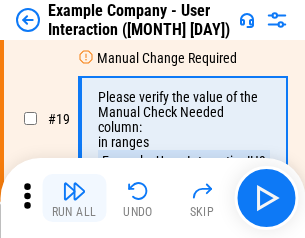 click at bounding box center (74, 191) 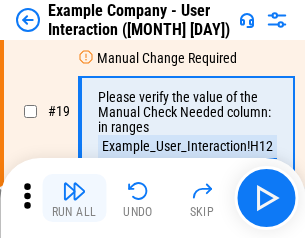 click at bounding box center [74, 191] 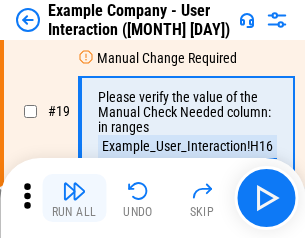 click at bounding box center [74, 191] 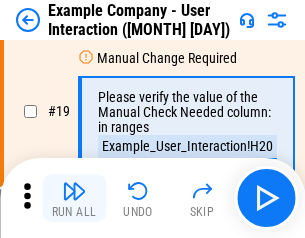 click at bounding box center (74, 191) 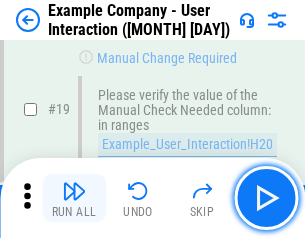 scroll, scrollTop: 537, scrollLeft: 0, axis: vertical 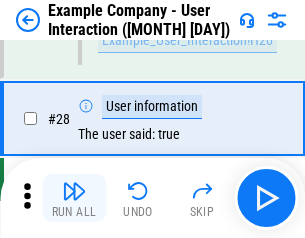 click at bounding box center (74, 191) 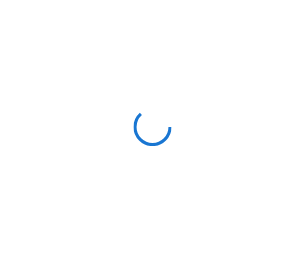 scroll, scrollTop: 0, scrollLeft: 0, axis: both 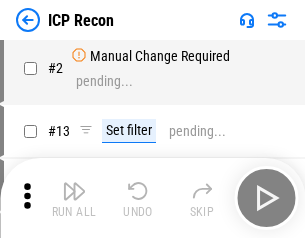click at bounding box center (74, 191) 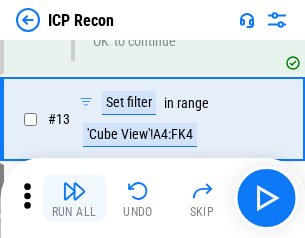 click at bounding box center [74, 191] 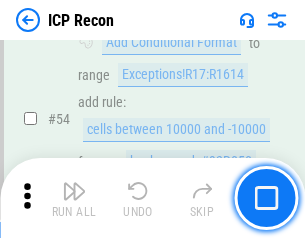 scroll, scrollTop: 1743, scrollLeft: 0, axis: vertical 